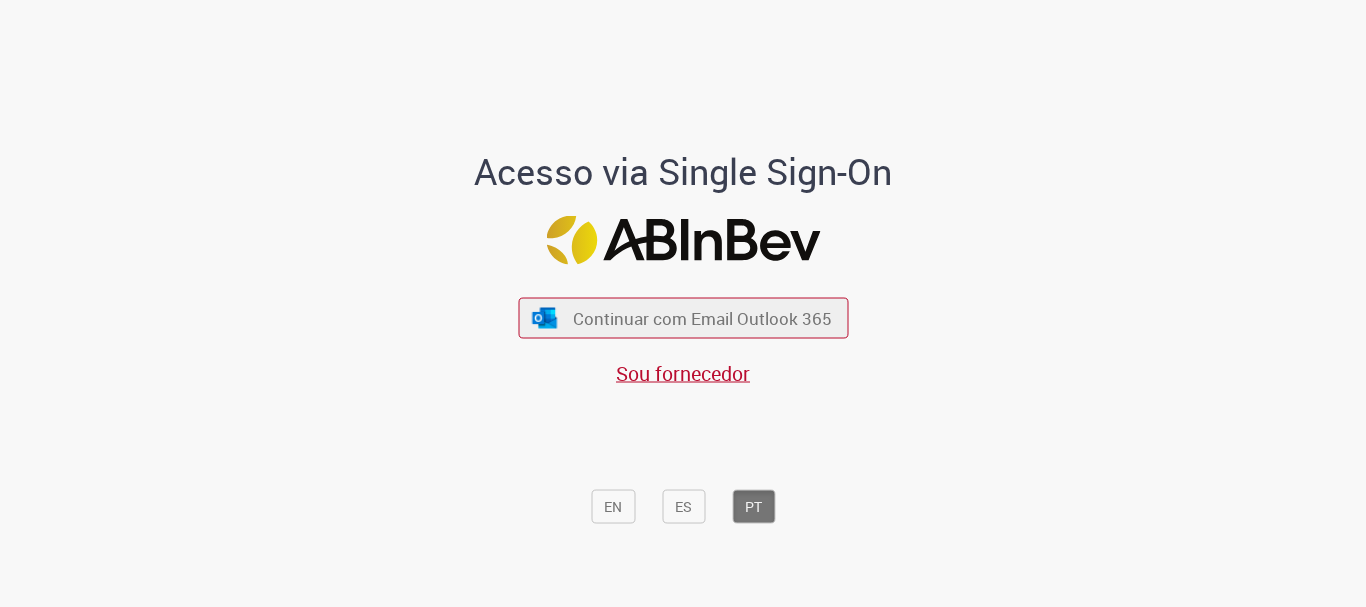 scroll, scrollTop: 0, scrollLeft: 0, axis: both 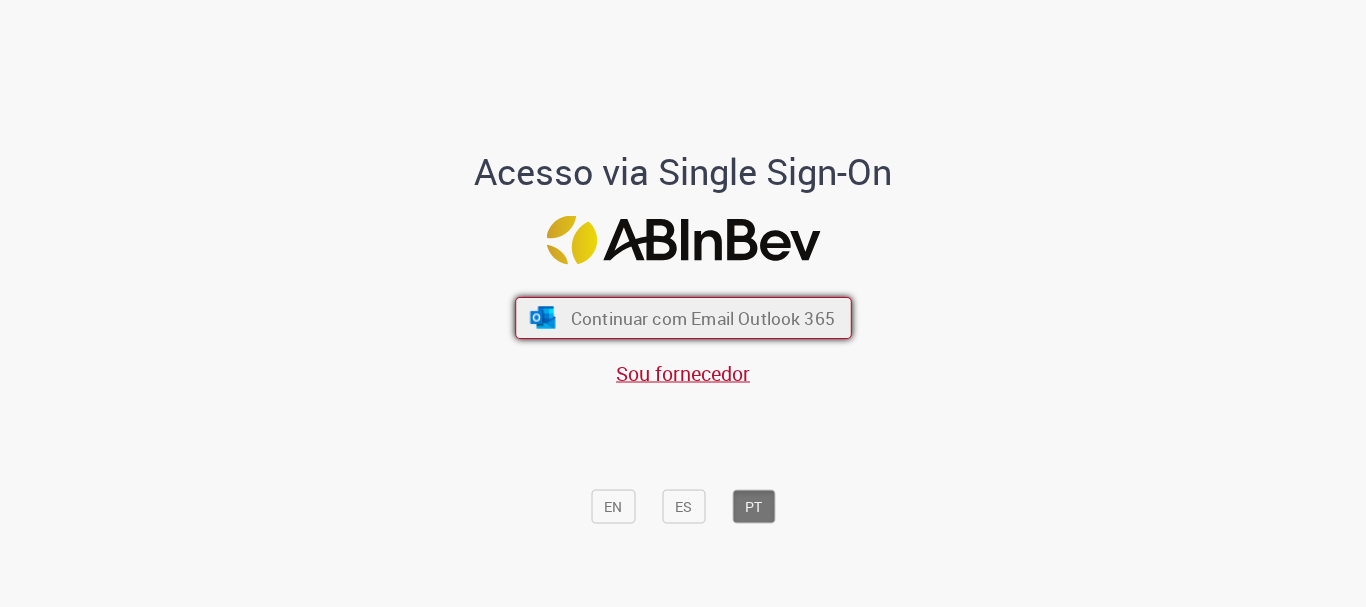 click on "Continuar com Email Outlook 365" at bounding box center [702, 318] 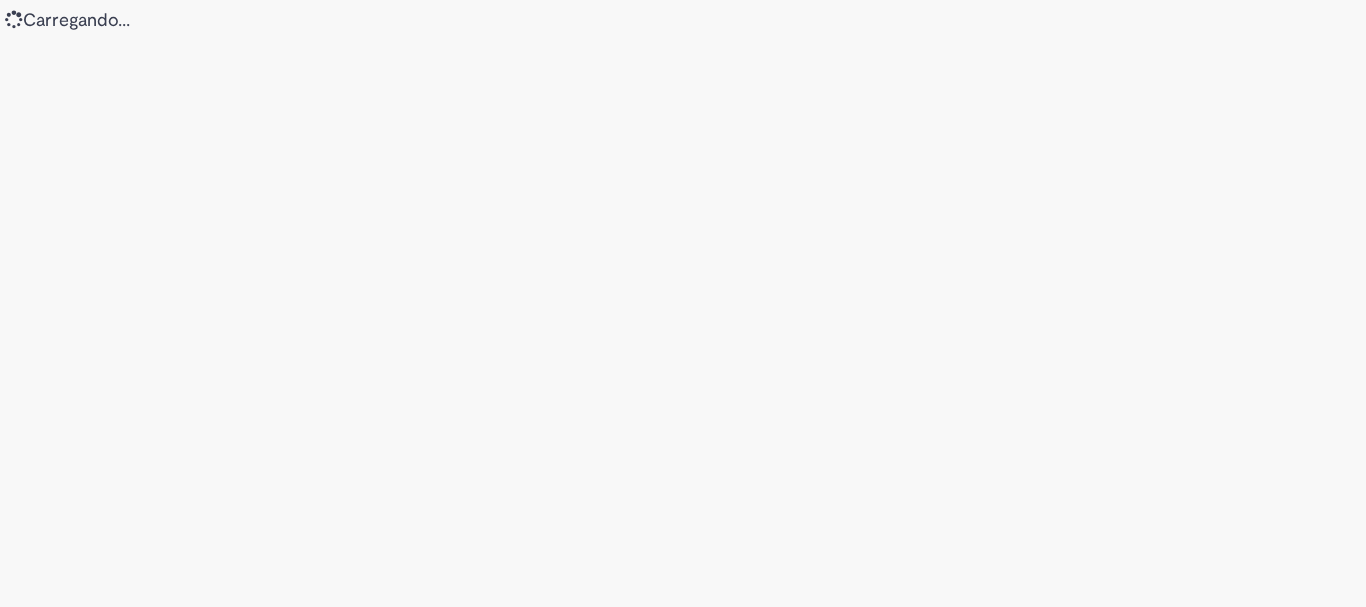 scroll, scrollTop: 0, scrollLeft: 0, axis: both 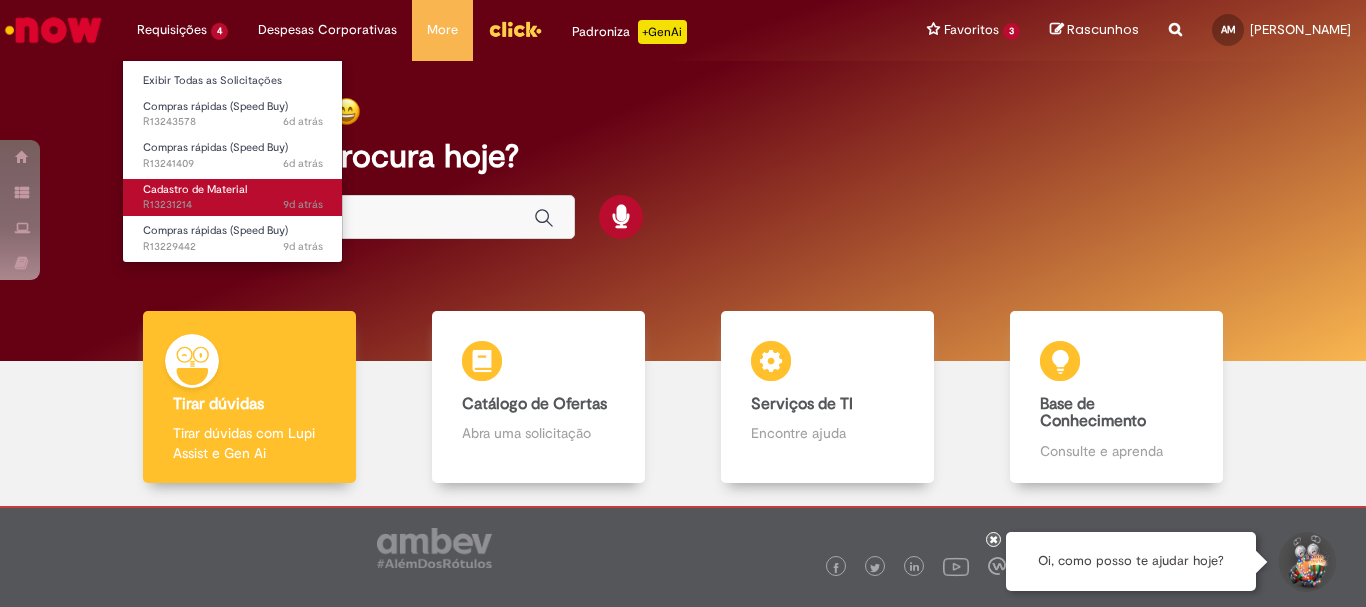 click on "9d atrás 9 dias atrás  R13231214" at bounding box center [233, 205] 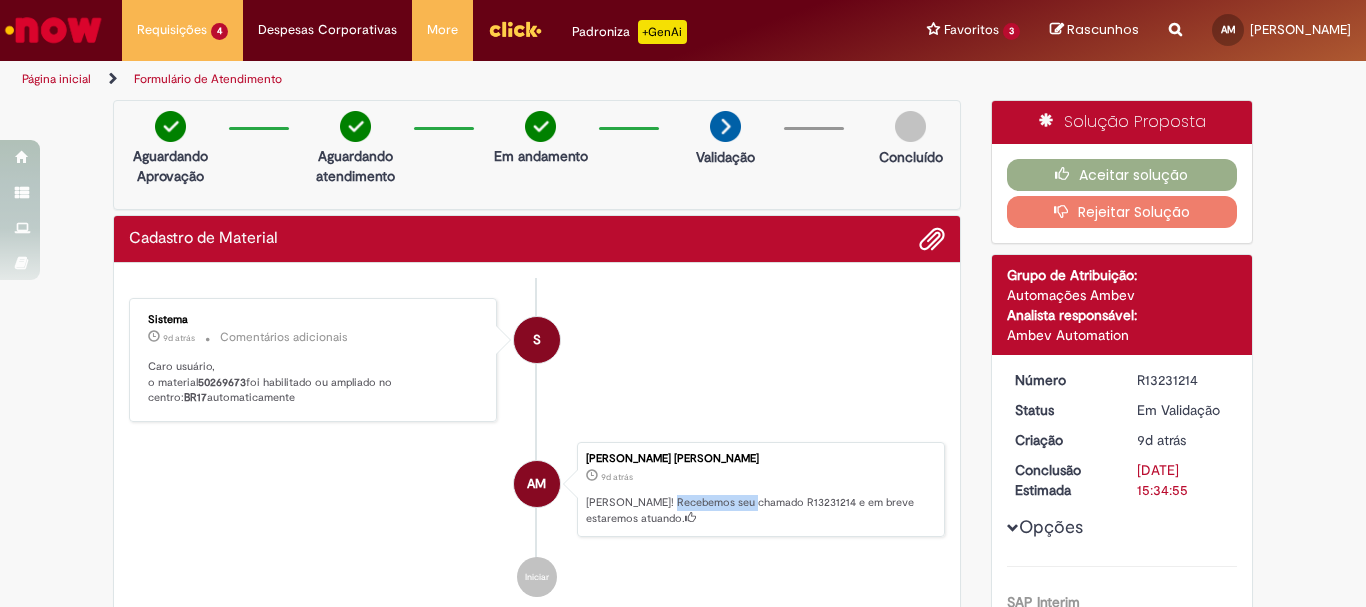 drag, startPoint x: 663, startPoint y: 500, endPoint x: 744, endPoint y: 497, distance: 81.055534 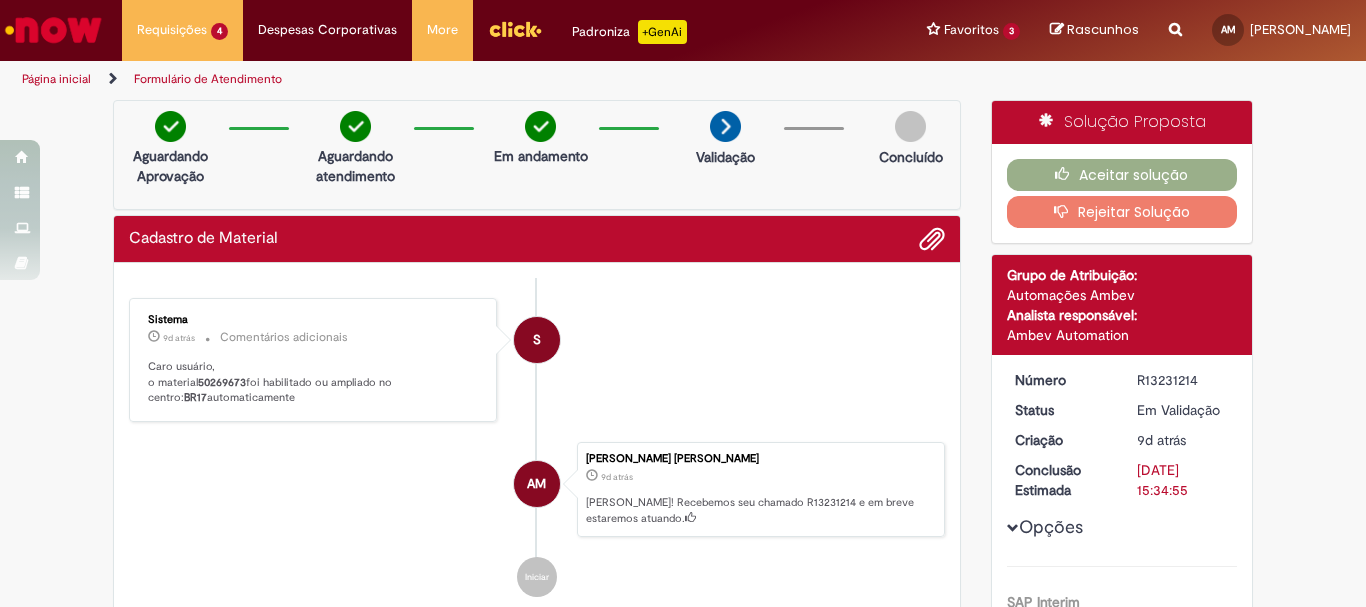 click on "Caro usuário,  o material  50269673  foi habilitado ou ampliado no centro:  BR17  automaticamente" at bounding box center (314, 382) 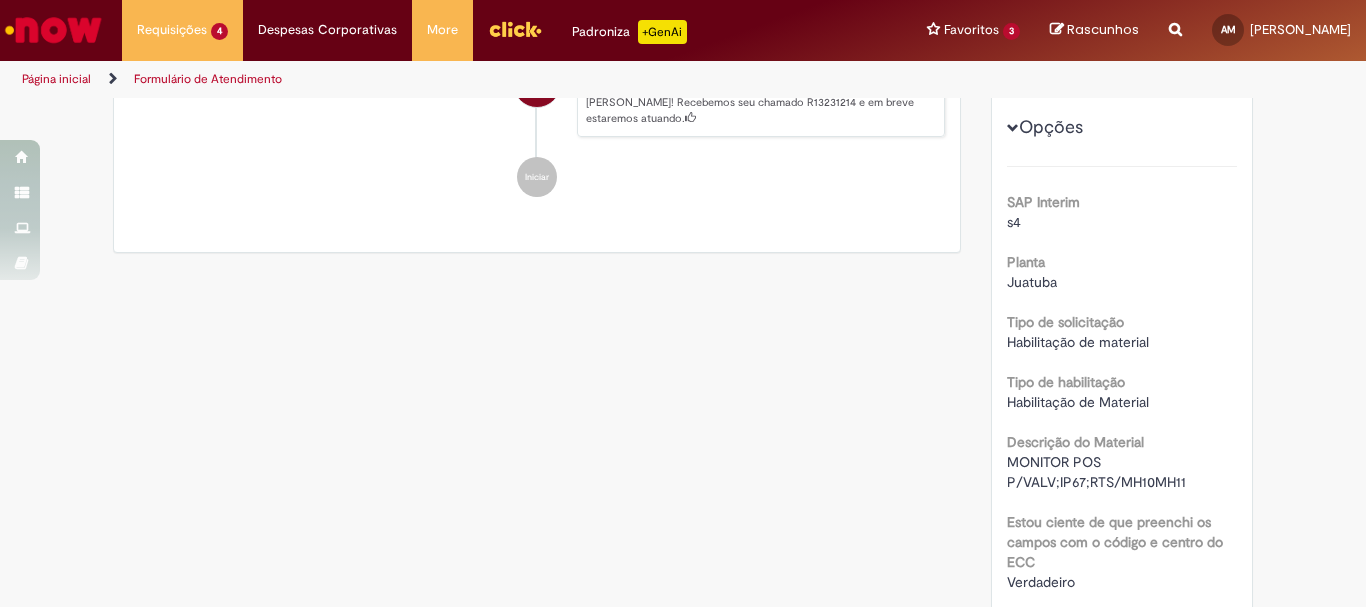 scroll, scrollTop: 0, scrollLeft: 0, axis: both 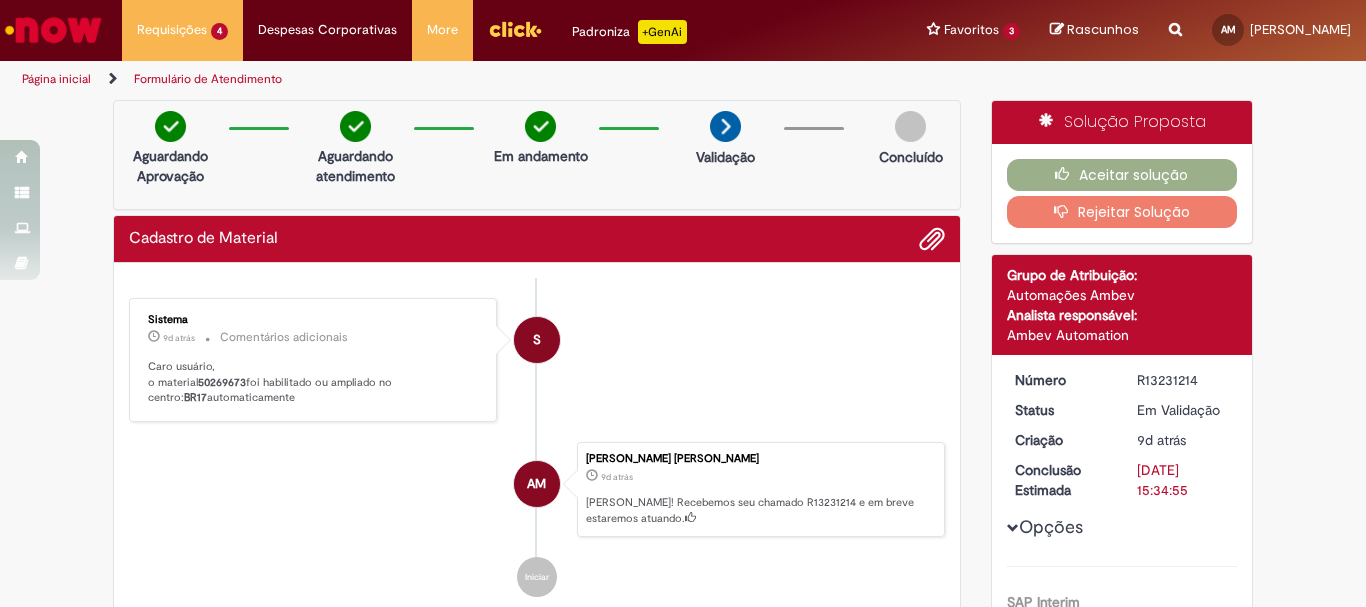 click on "50269673" at bounding box center (222, 382) 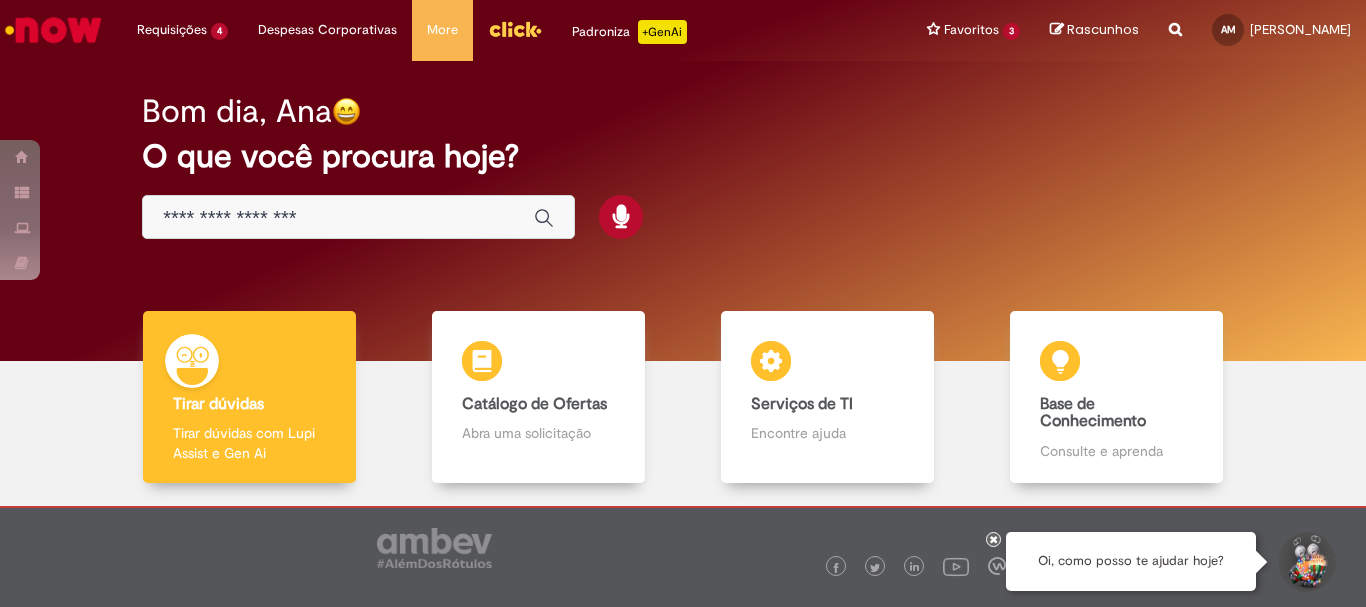 scroll, scrollTop: 0, scrollLeft: 0, axis: both 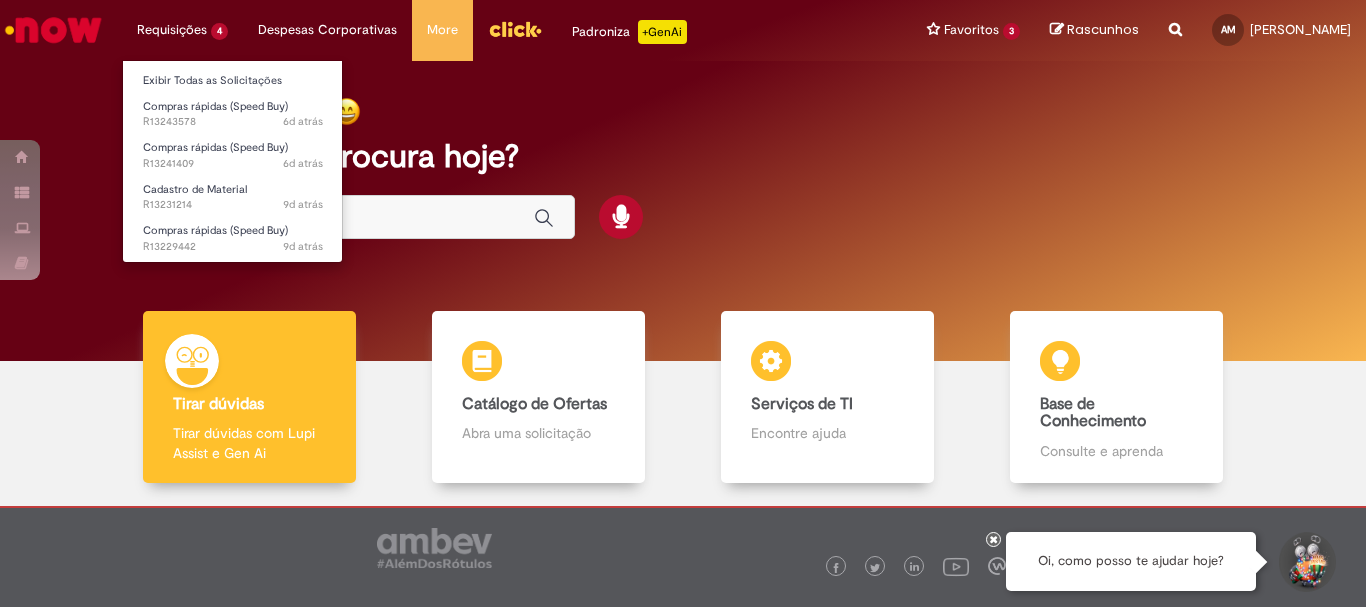 click on "Requisições   4
Exibir Todas as Solicitações
Compras rápidas (Speed Buy)
6d atrás 6 dias atrás  R13243578
Compras rápidas (Speed Buy)
6d atrás 6 dias atrás  R13241409
Cadastro de Material
9d atrás 9 dias atrás  R13231214
Compras rápidas (Speed Buy)
9d atrás 9 dias atrás  R13229442" at bounding box center (182, 30) 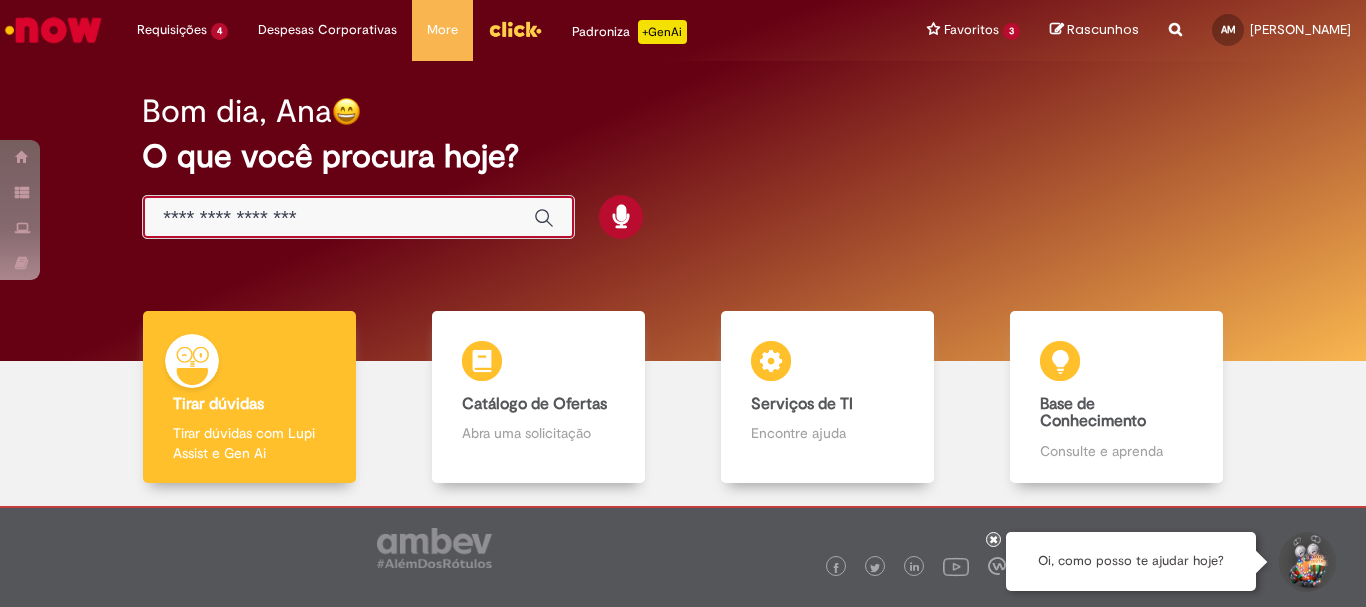 click at bounding box center (338, 218) 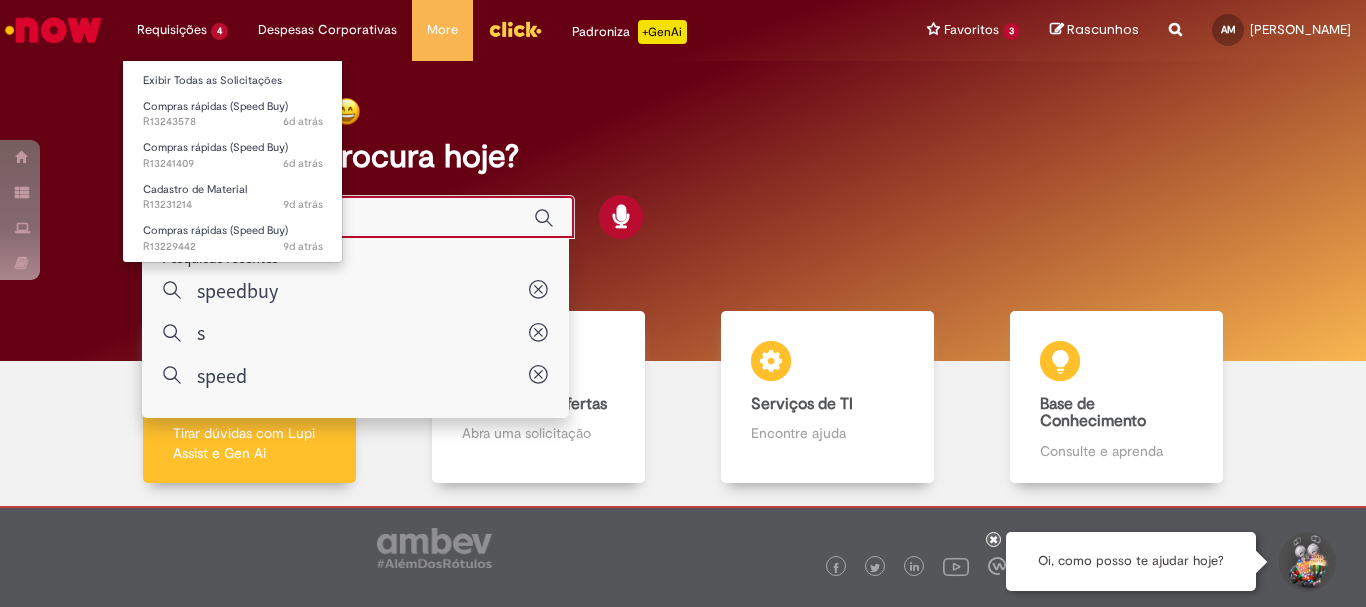click on "Requisições   4
Exibir Todas as Solicitações
Compras rápidas (Speed Buy)
6d atrás 6 dias atrás  R13243578
Compras rápidas (Speed Buy)
6d atrás 6 dias atrás  R13241409
Cadastro de Material
9d atrás 9 dias atrás  R13231214
Compras rápidas (Speed Buy)
9d atrás 9 dias atrás  R13229442" at bounding box center [182, 30] 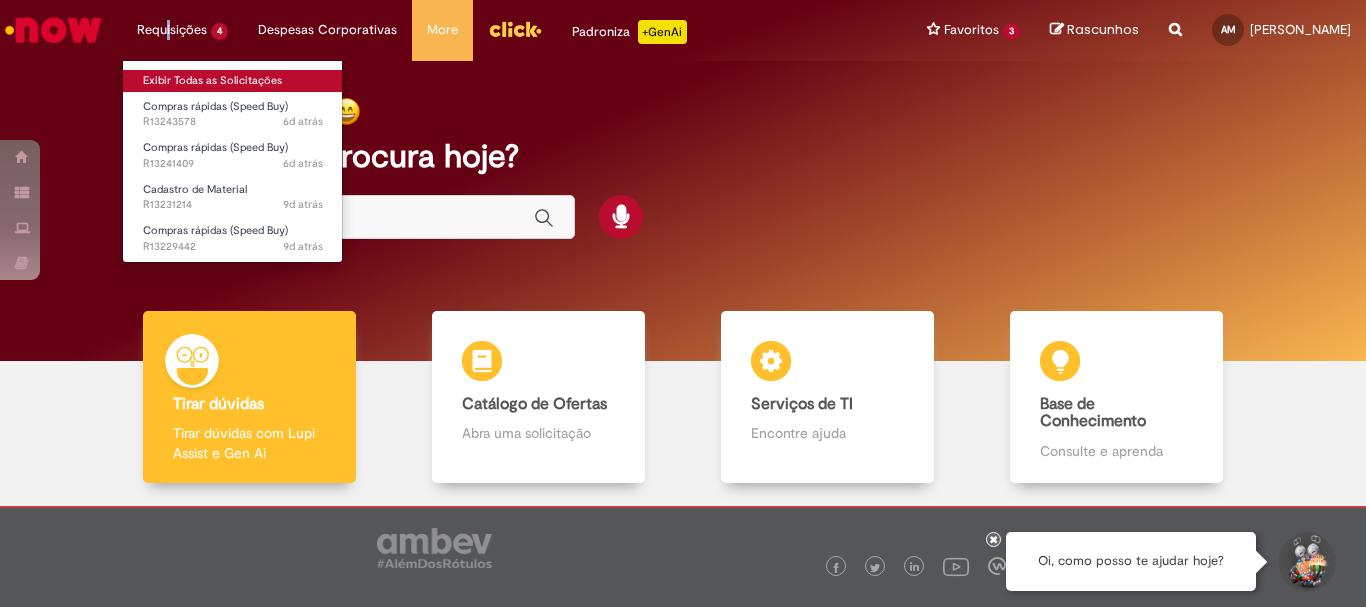 click on "Exibir Todas as Solicitações" at bounding box center (233, 81) 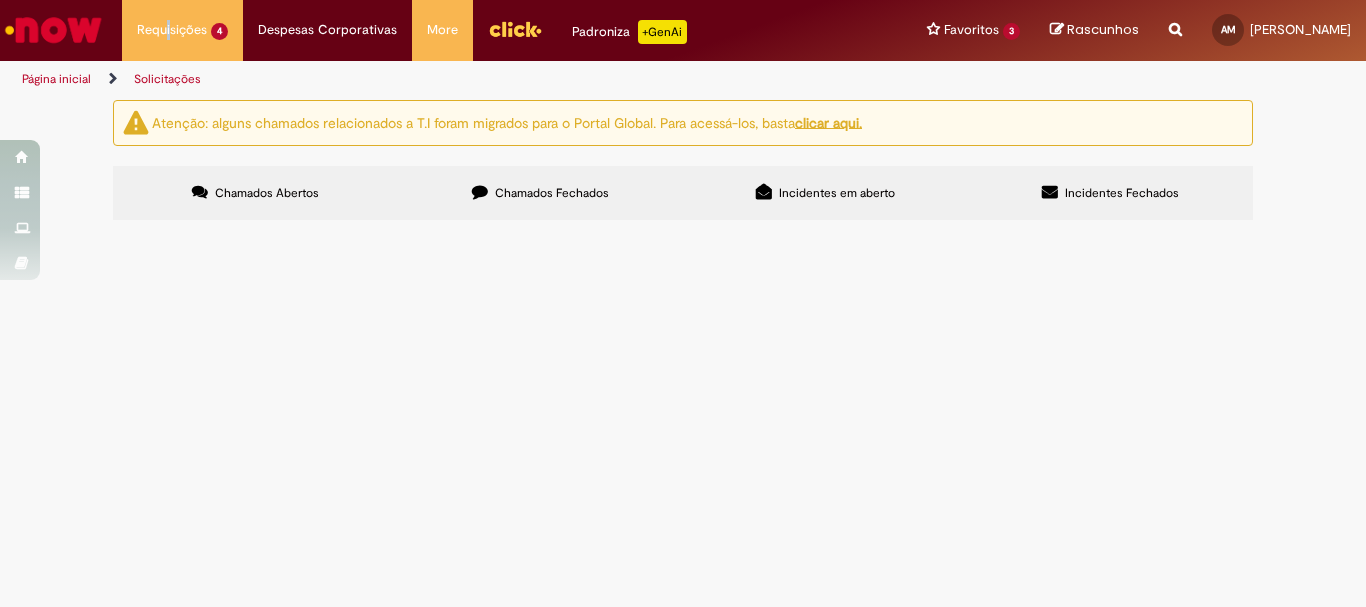 click at bounding box center [0, 0] 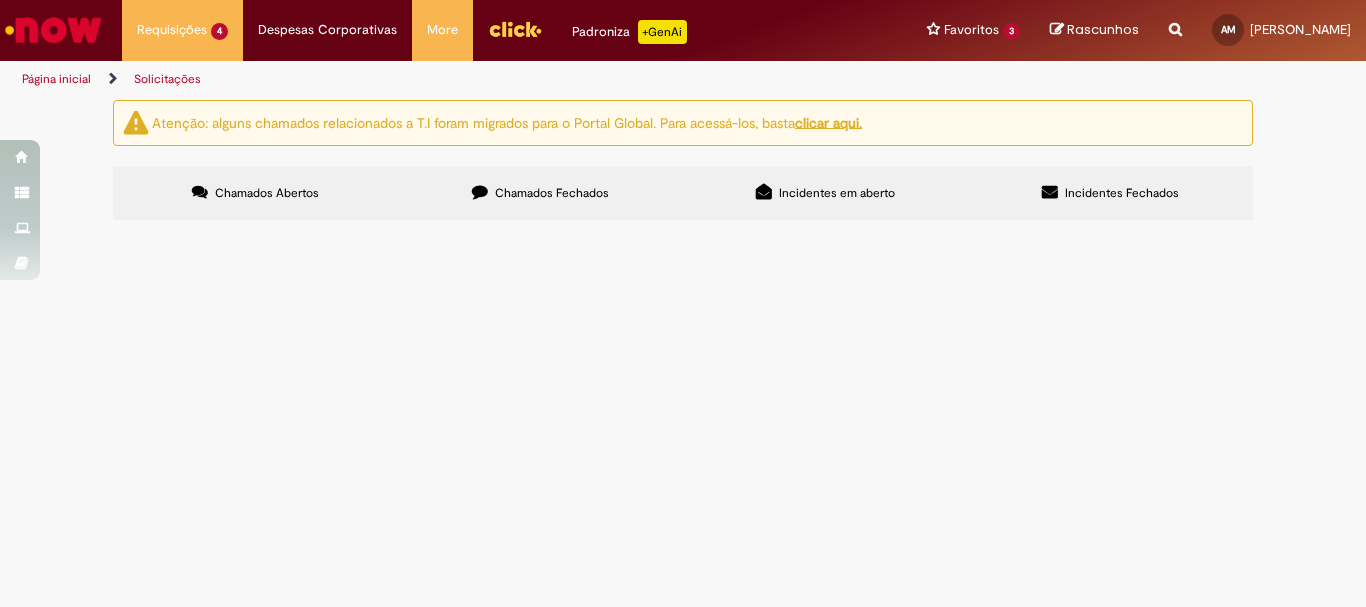 paste on "*********" 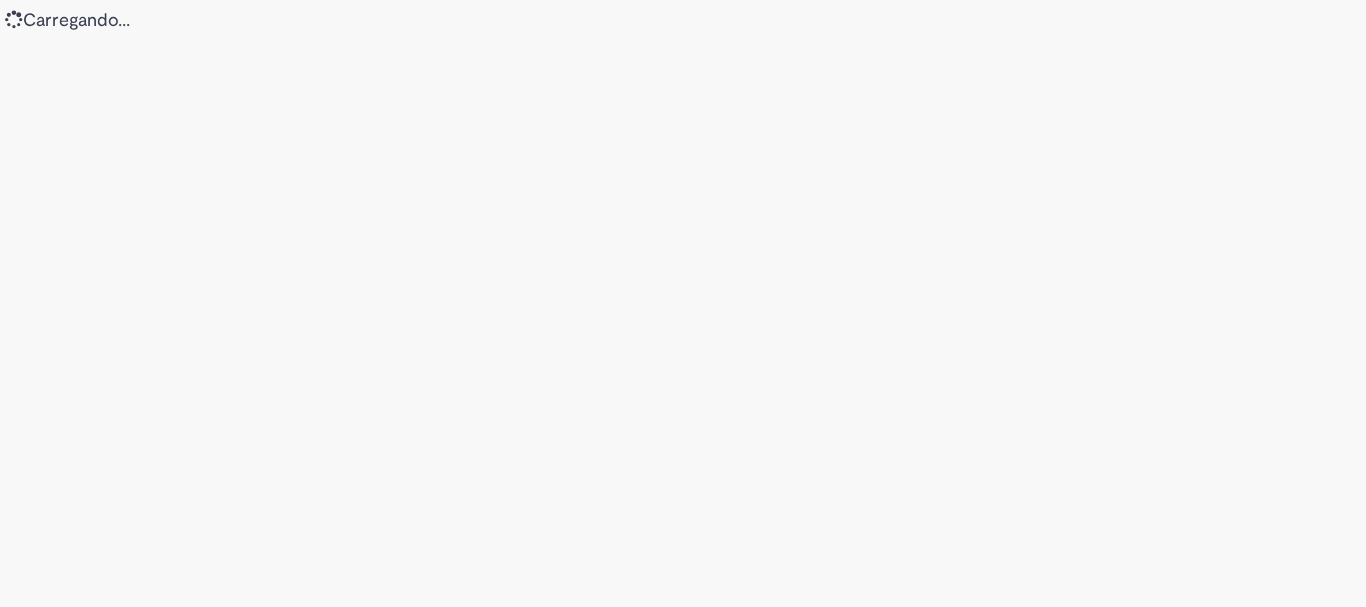 scroll, scrollTop: 0, scrollLeft: 0, axis: both 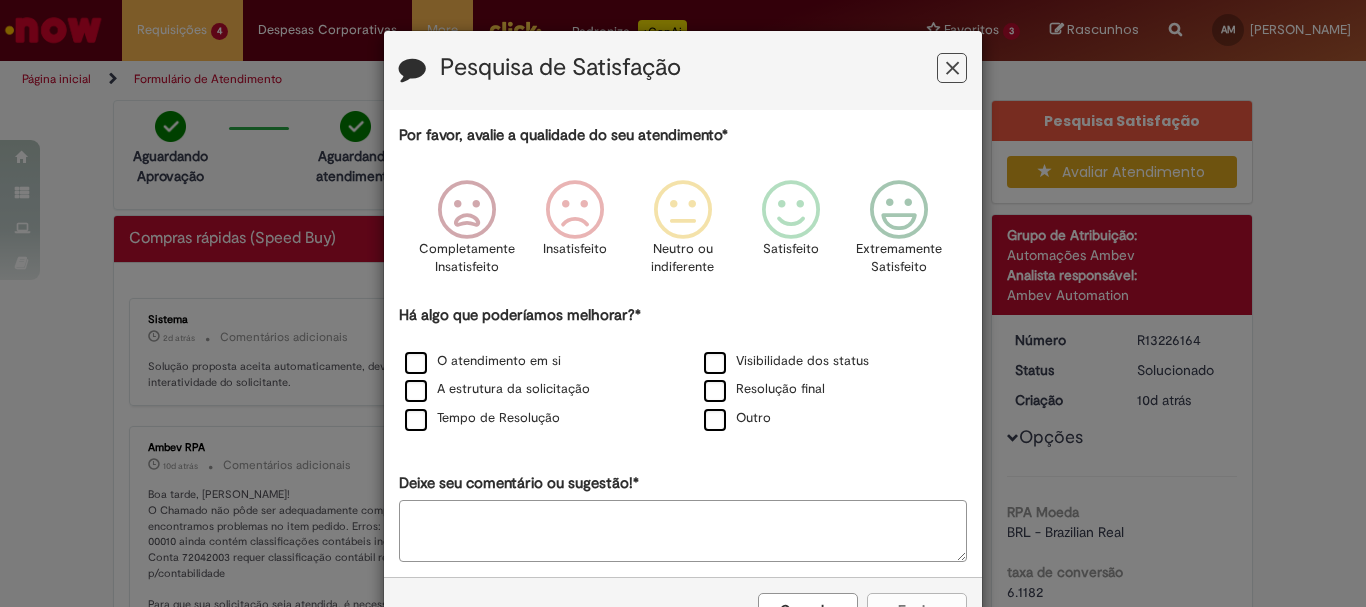 click at bounding box center (952, 68) 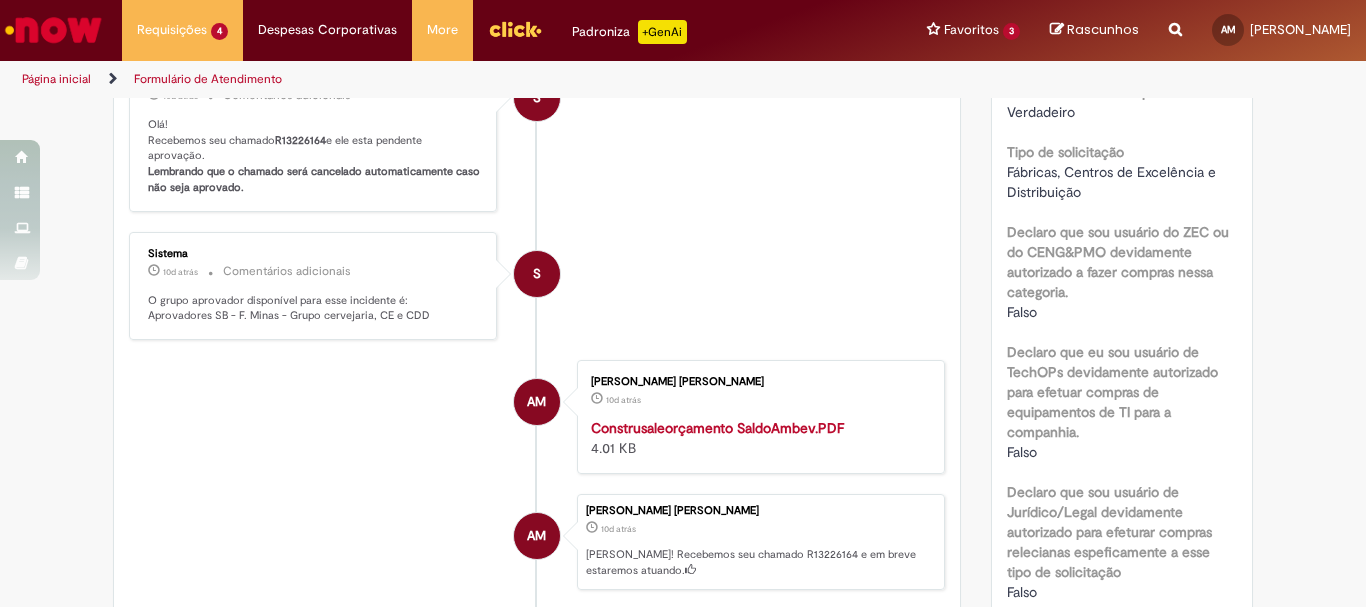 scroll, scrollTop: 700, scrollLeft: 0, axis: vertical 